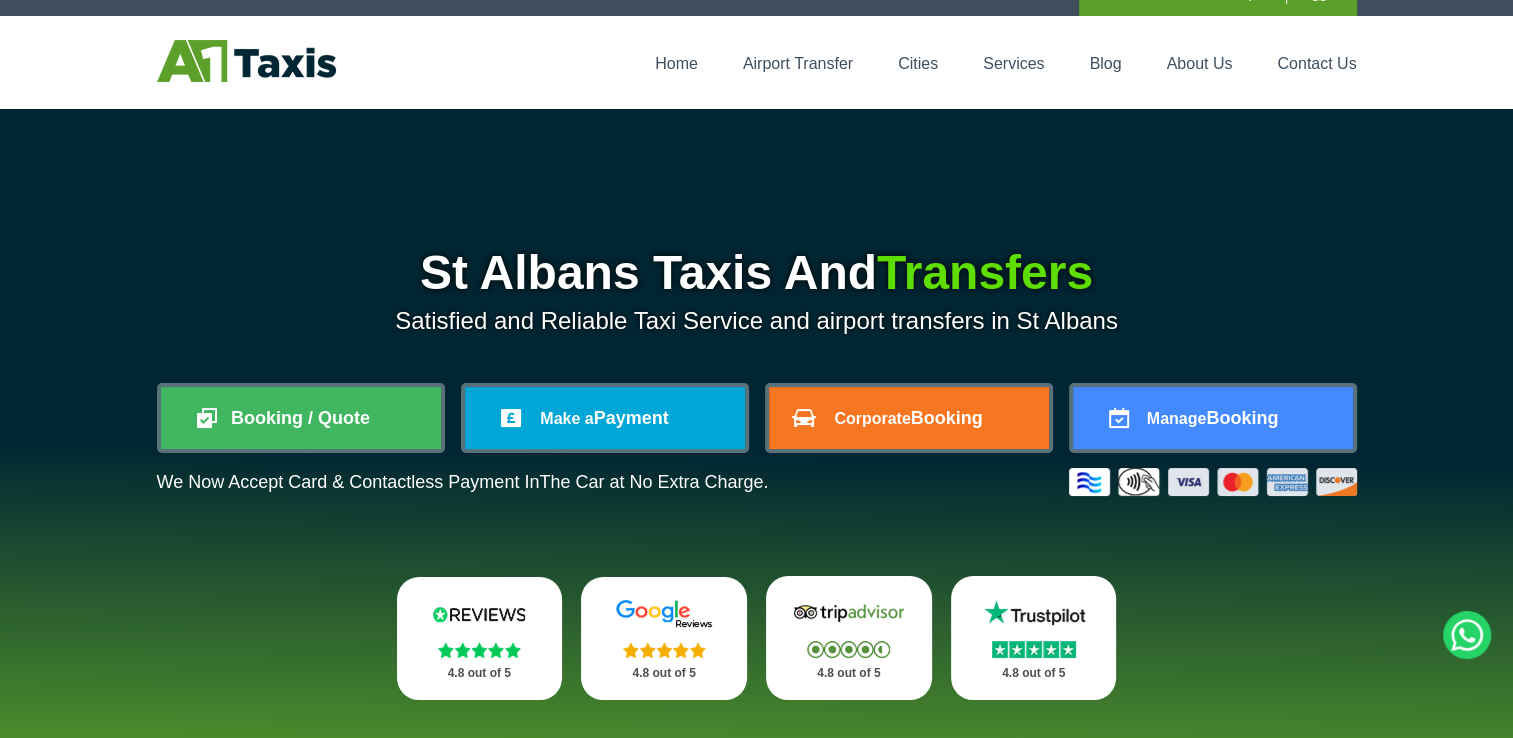 scroll, scrollTop: 40, scrollLeft: 0, axis: vertical 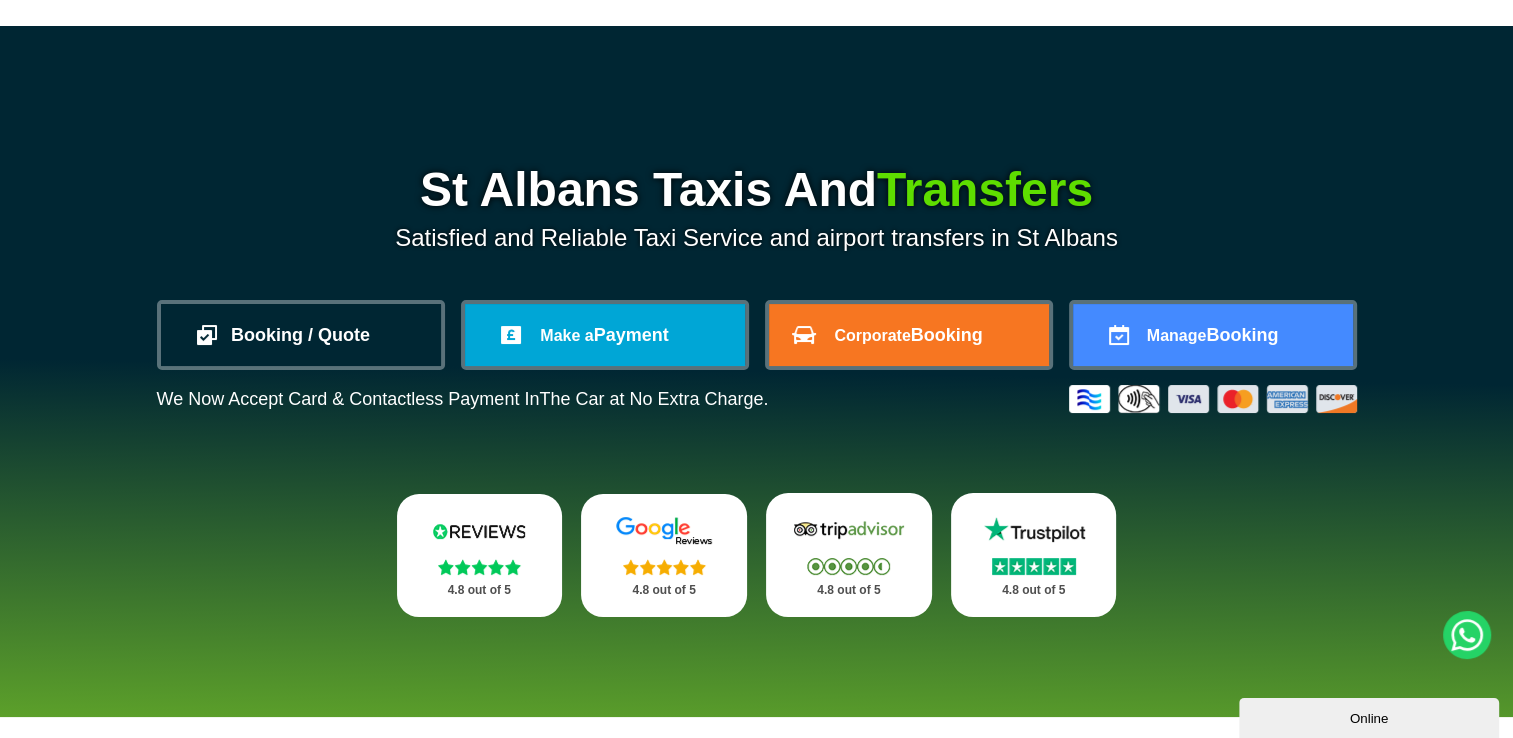click on "Booking / Quote" at bounding box center [301, 335] 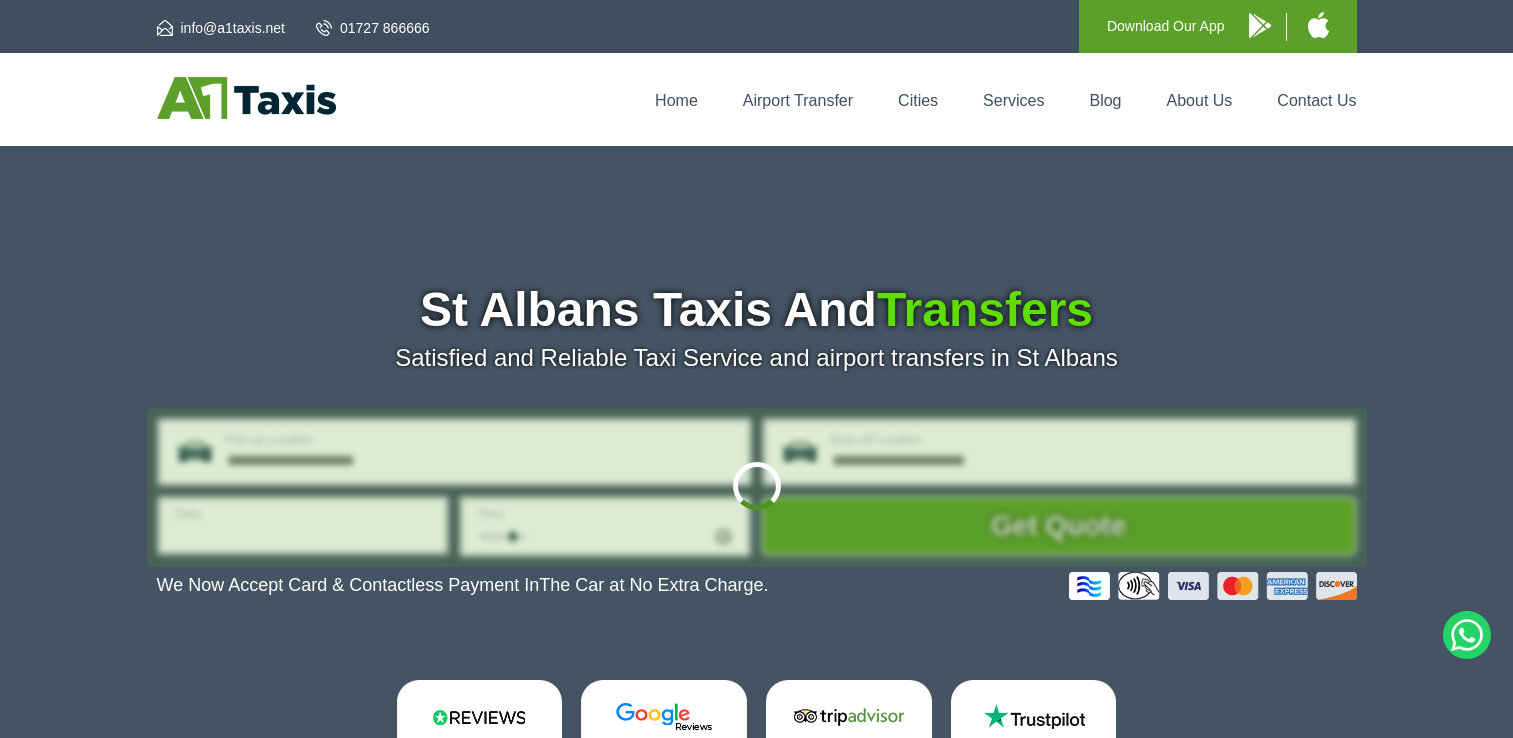 type on "**********" 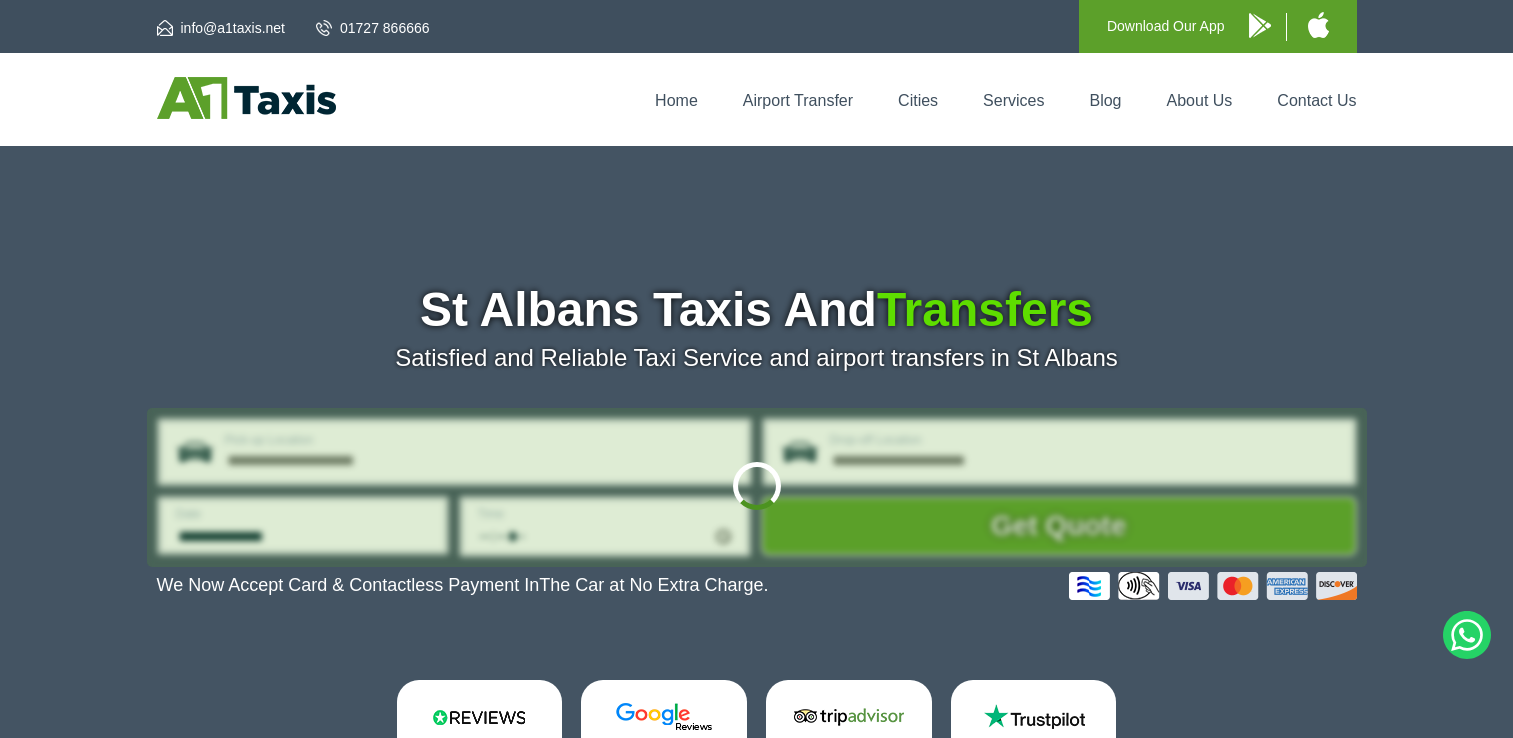 scroll, scrollTop: 0, scrollLeft: 0, axis: both 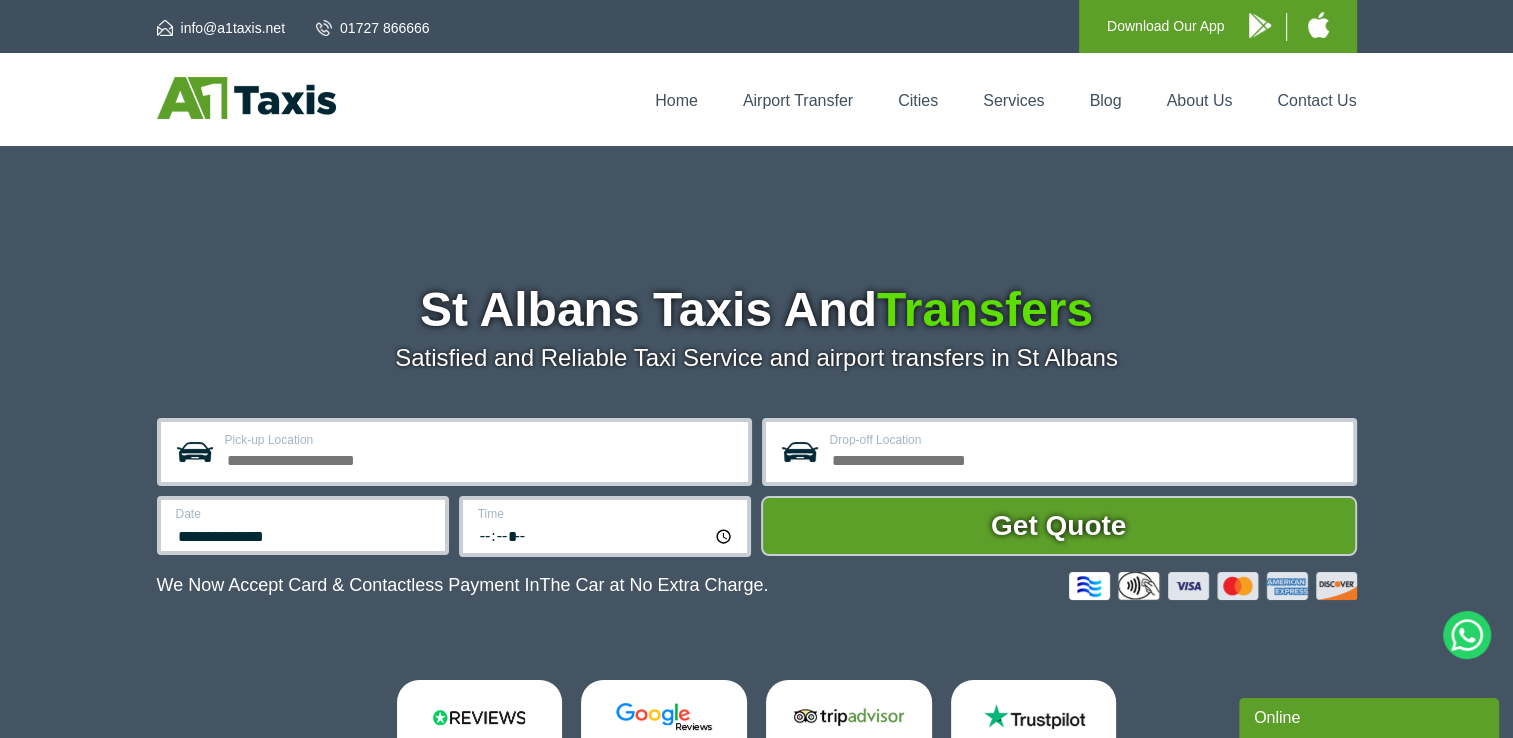 click on "Pick-up Location" at bounding box center (480, 458) 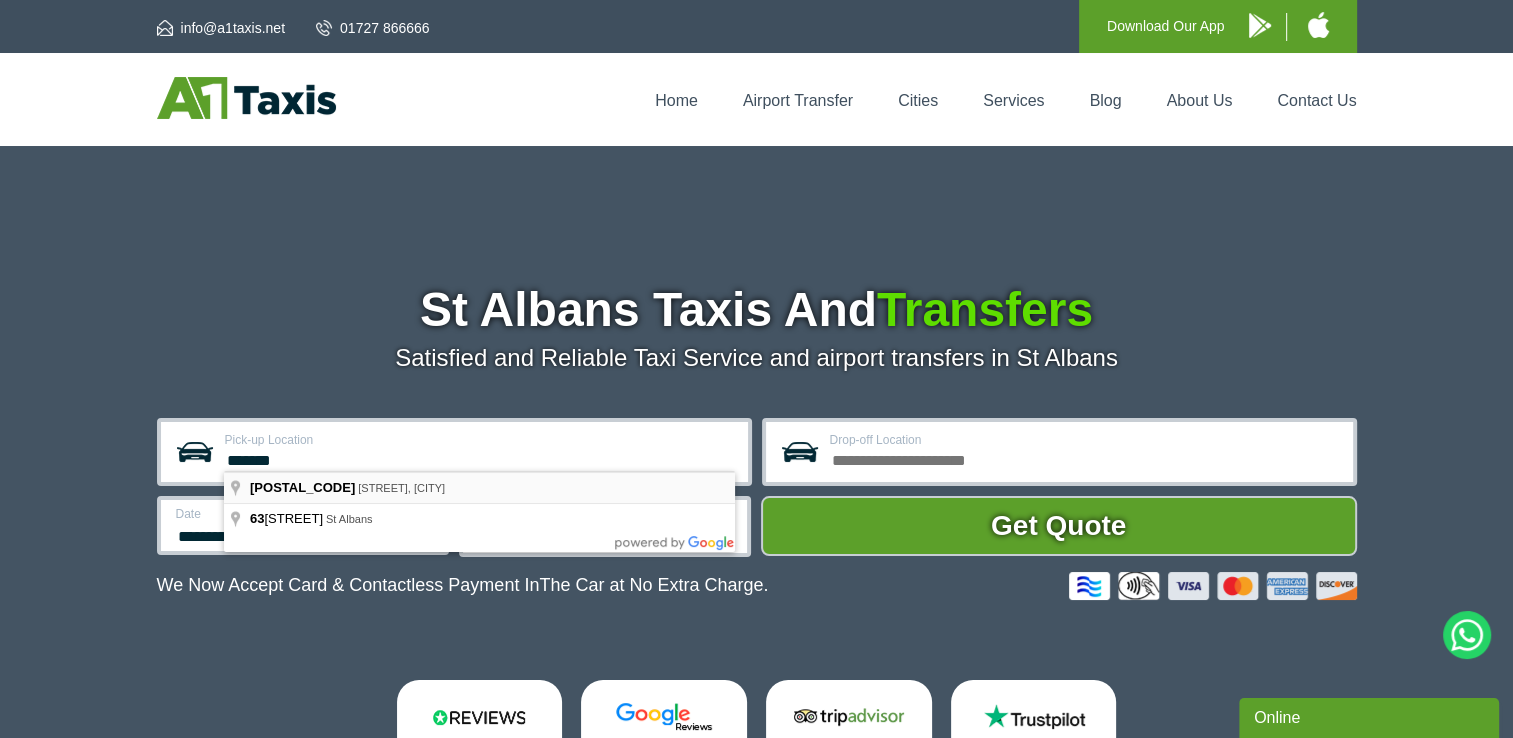 type on "**********" 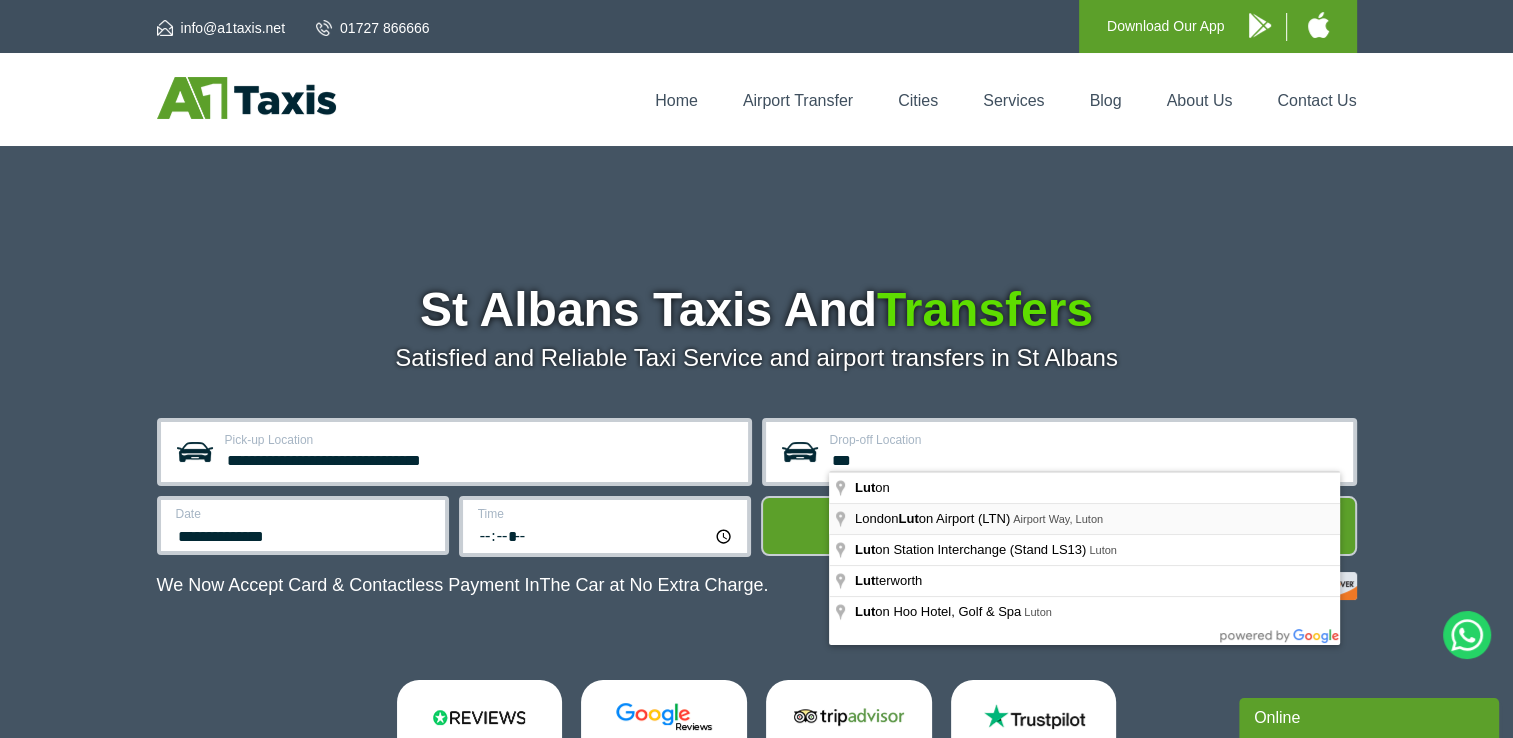 type on "**********" 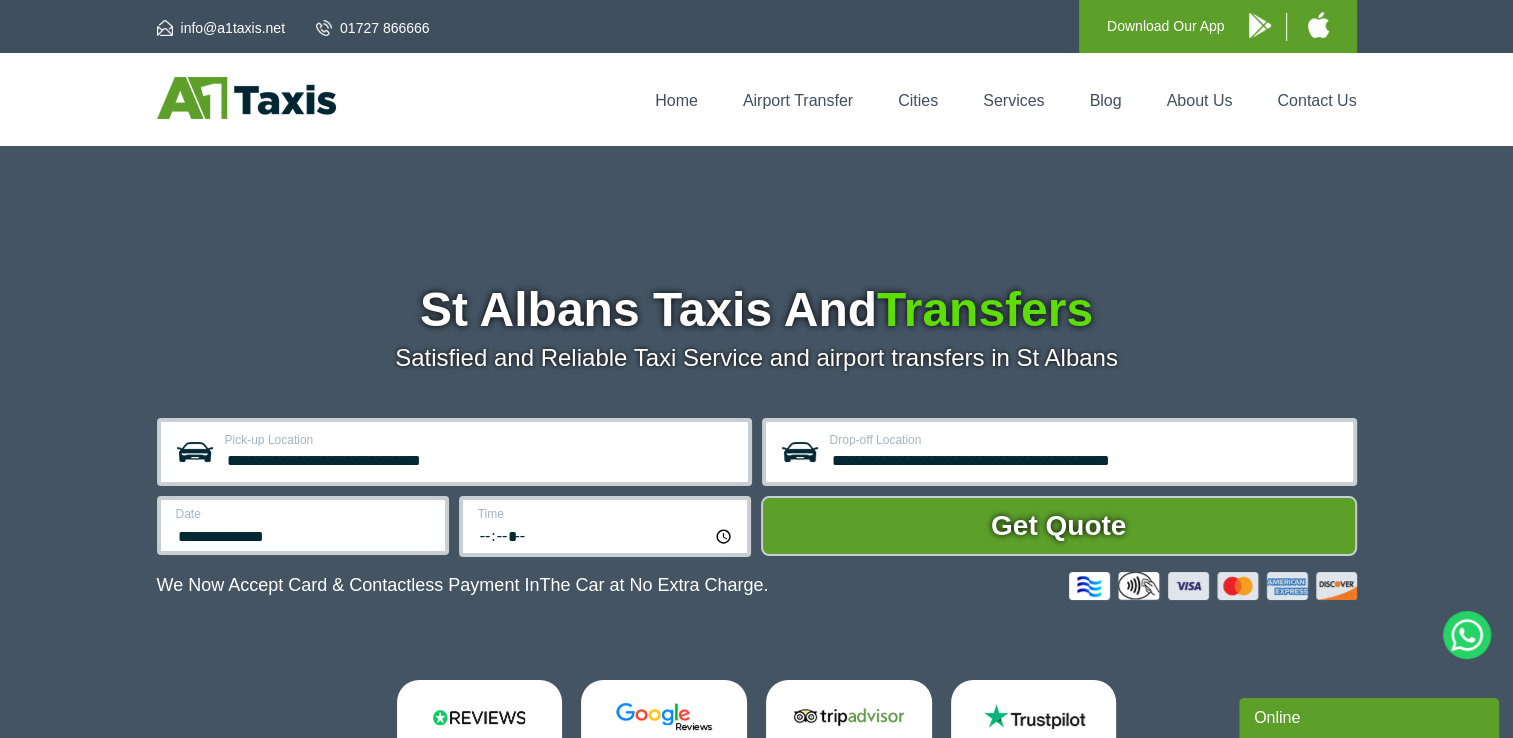 scroll, scrollTop: 92, scrollLeft: 0, axis: vertical 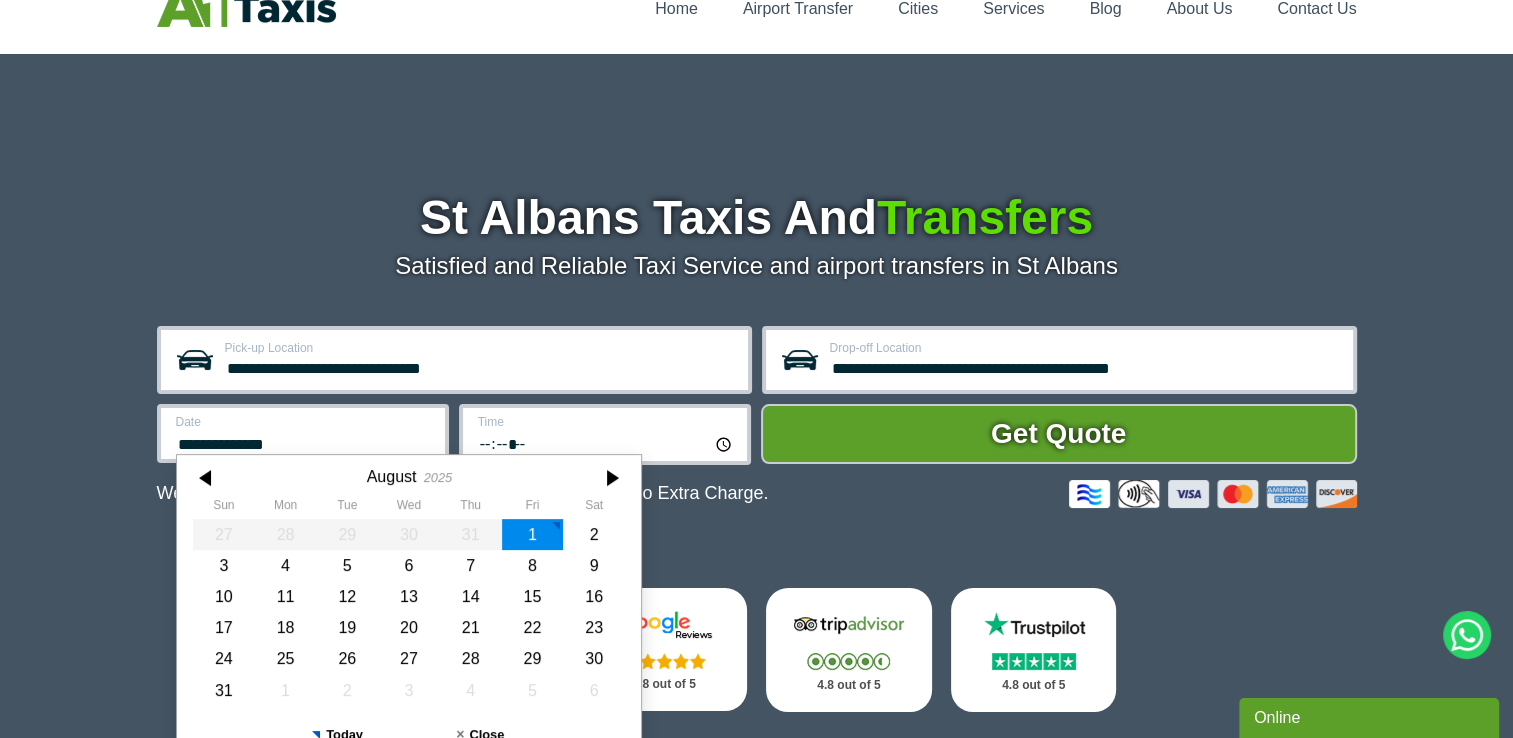 click on "**********" at bounding box center [303, 433] 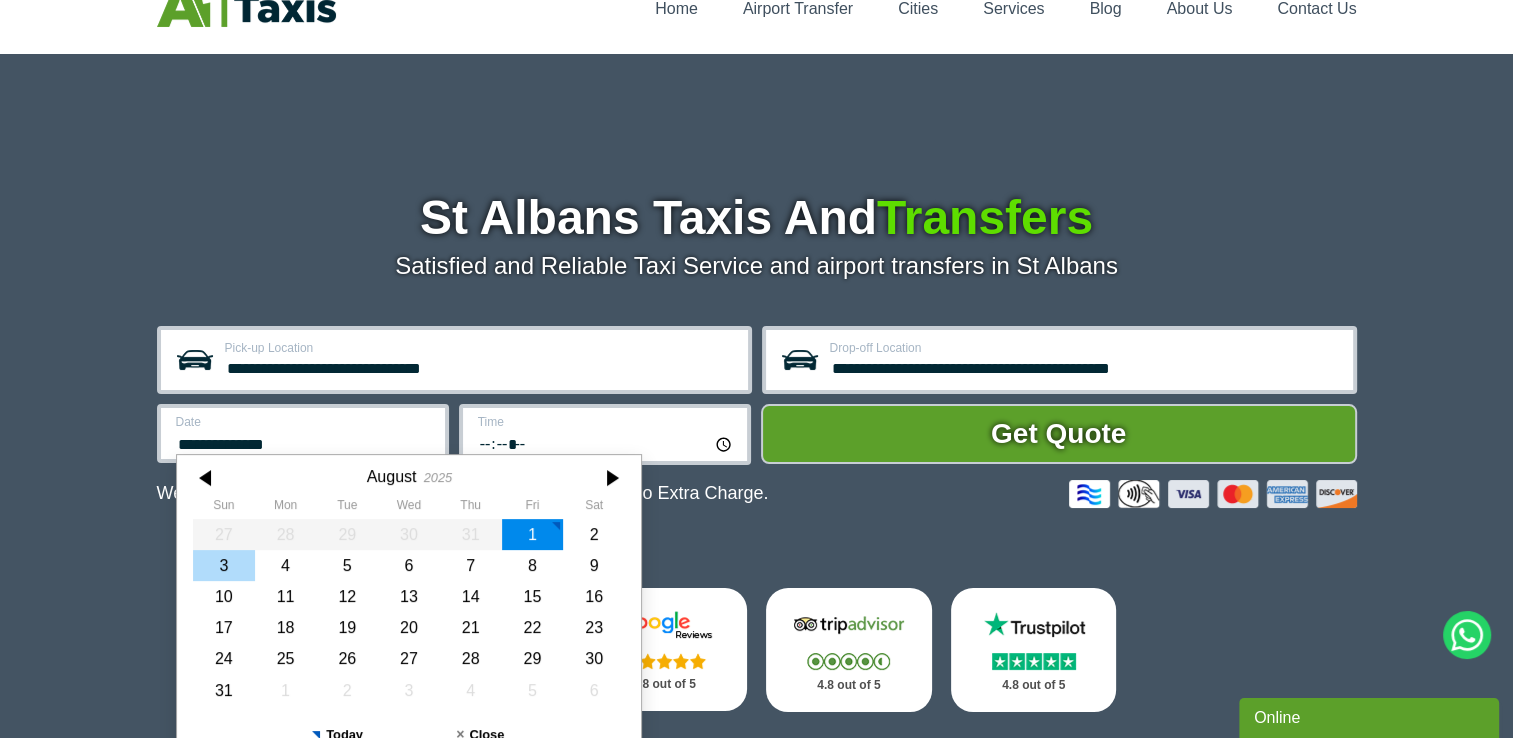 click on "3" at bounding box center [224, 565] 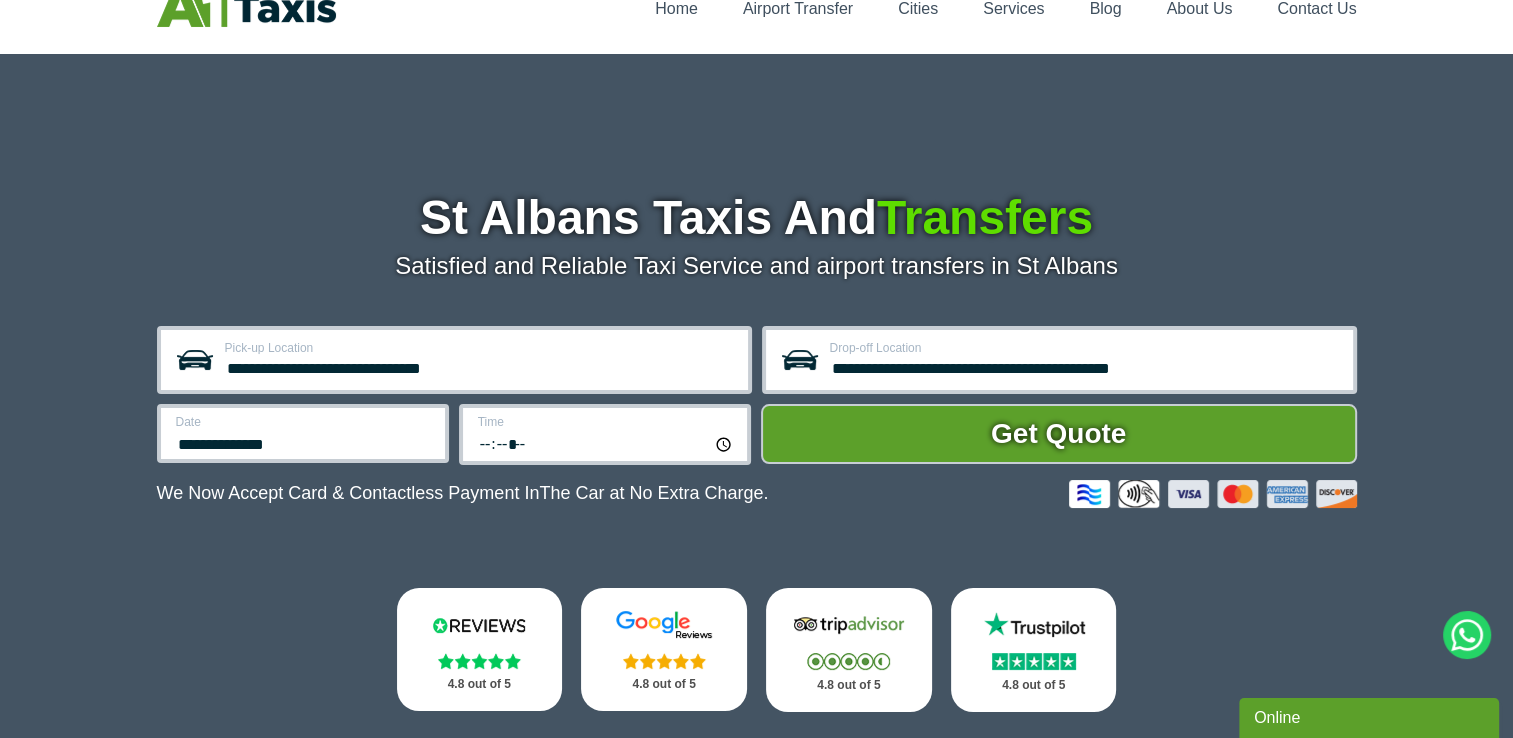 click on "*****" at bounding box center (606, 443) 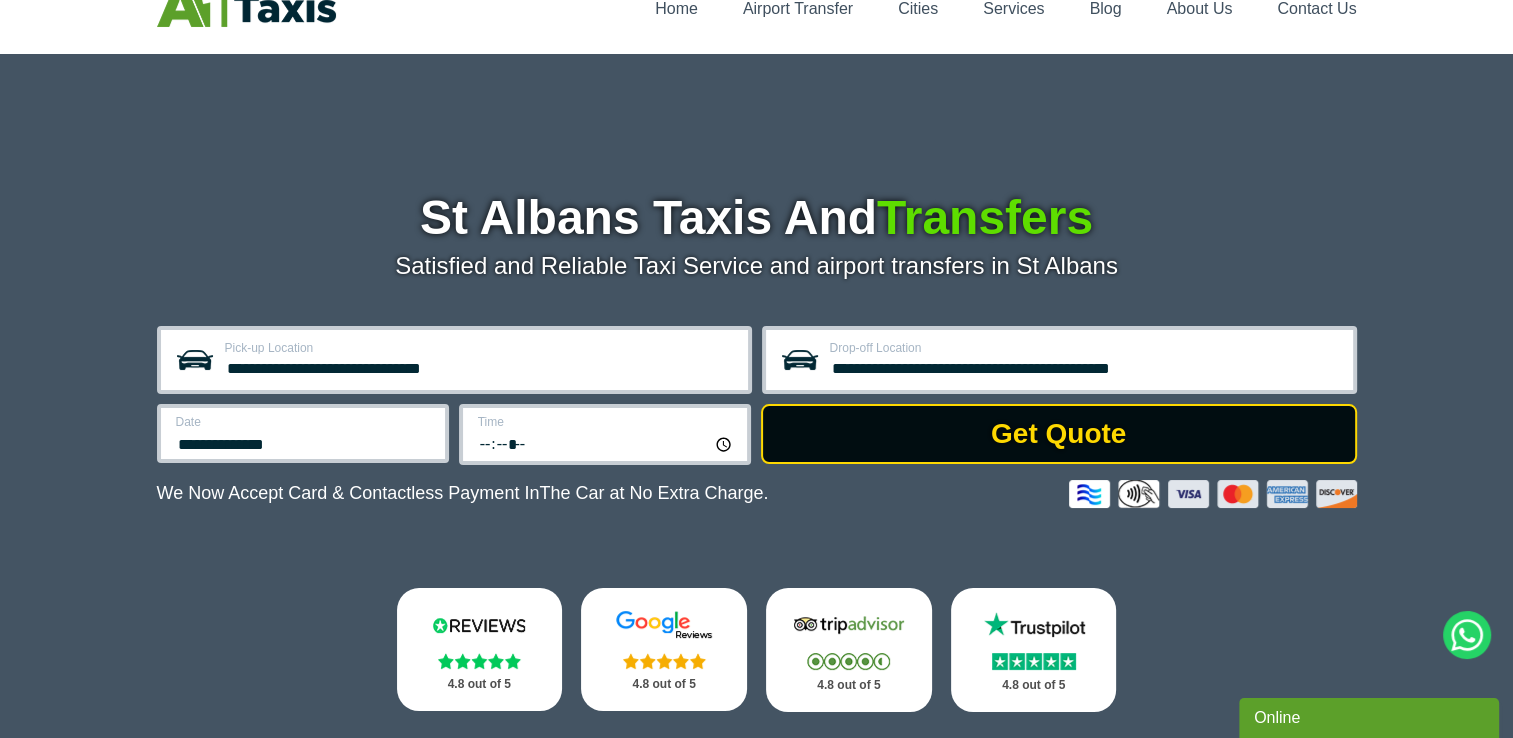 type on "*****" 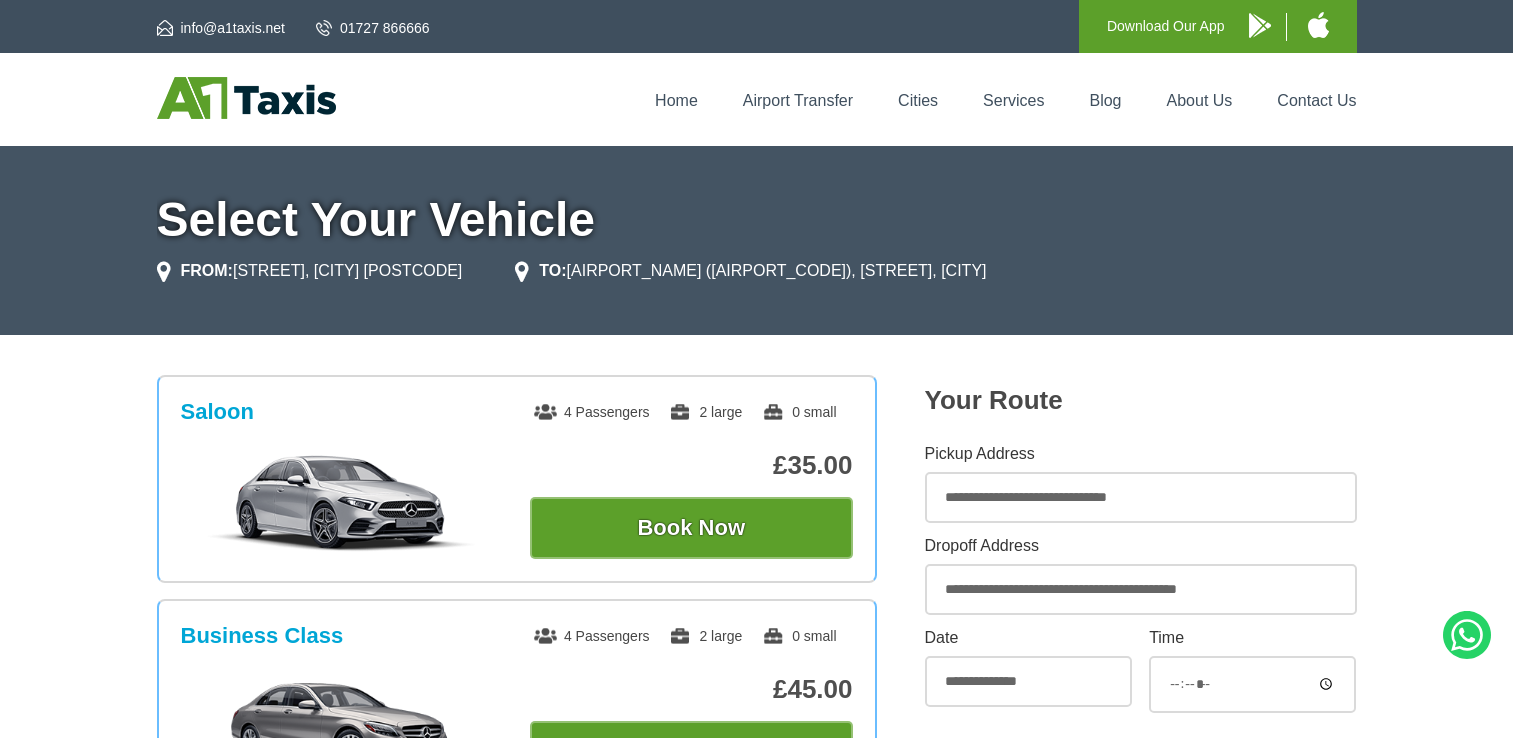 scroll, scrollTop: 0, scrollLeft: 0, axis: both 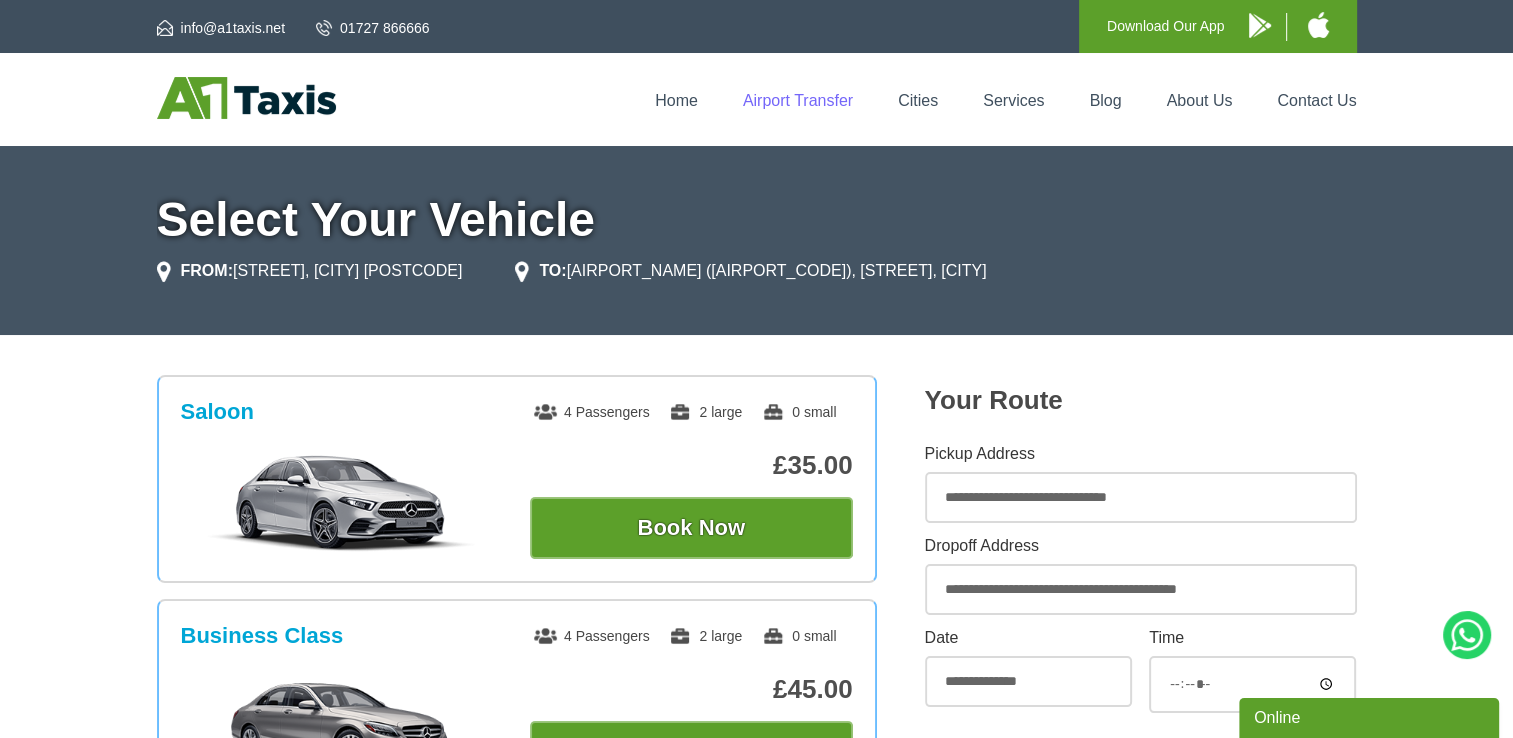 click on "Airport Transfer" at bounding box center (798, 100) 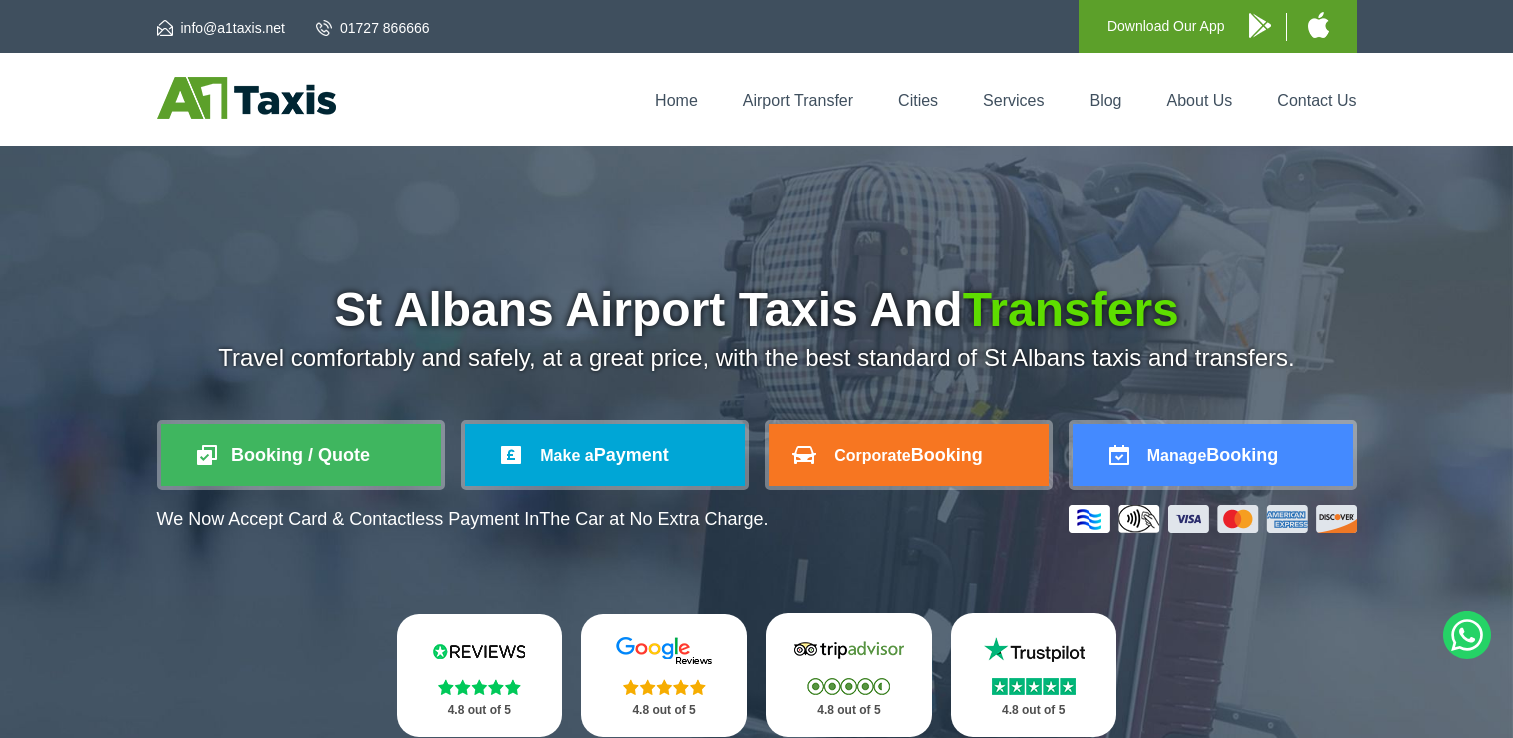 scroll, scrollTop: 0, scrollLeft: 0, axis: both 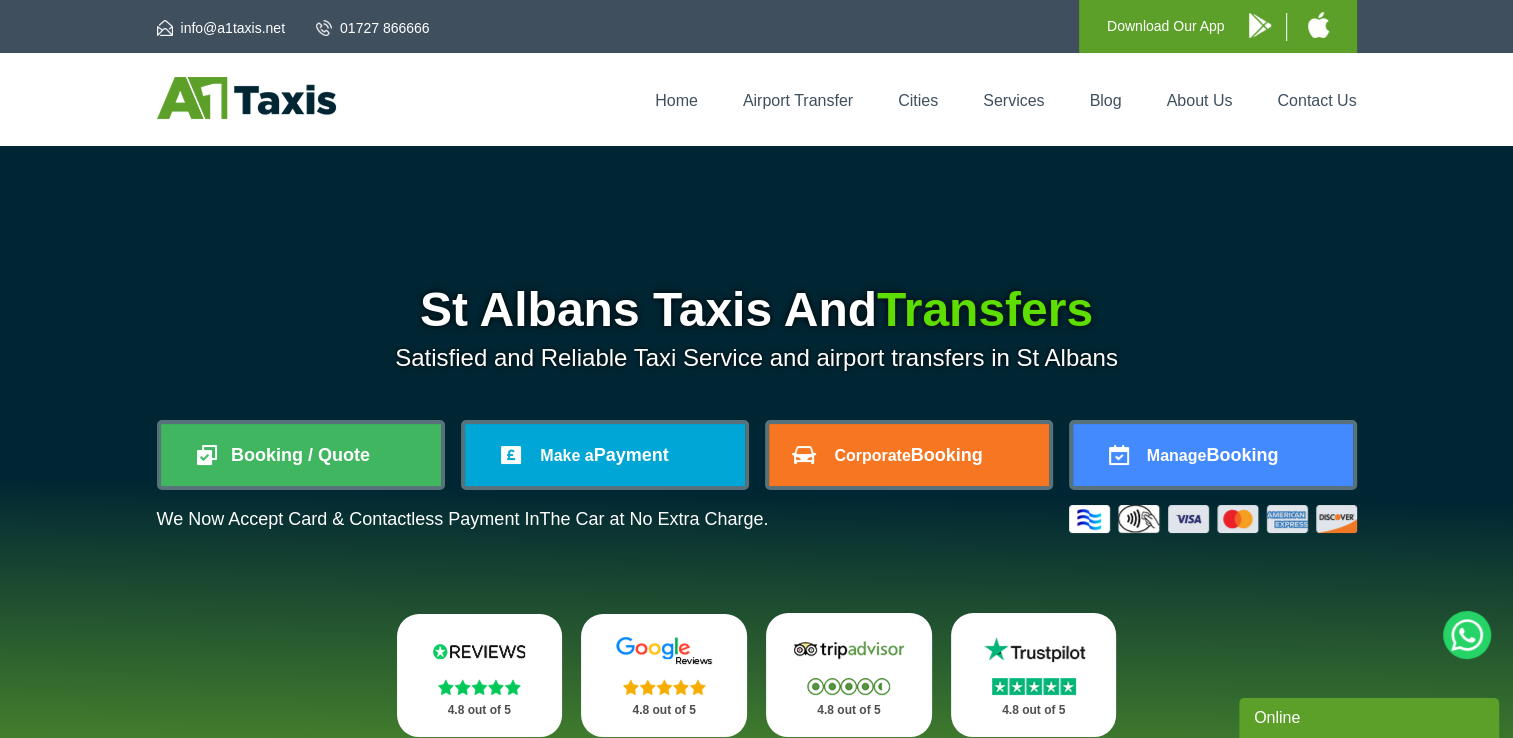 click on "St Albans Taxis And  Transfers" at bounding box center (757, 310) 